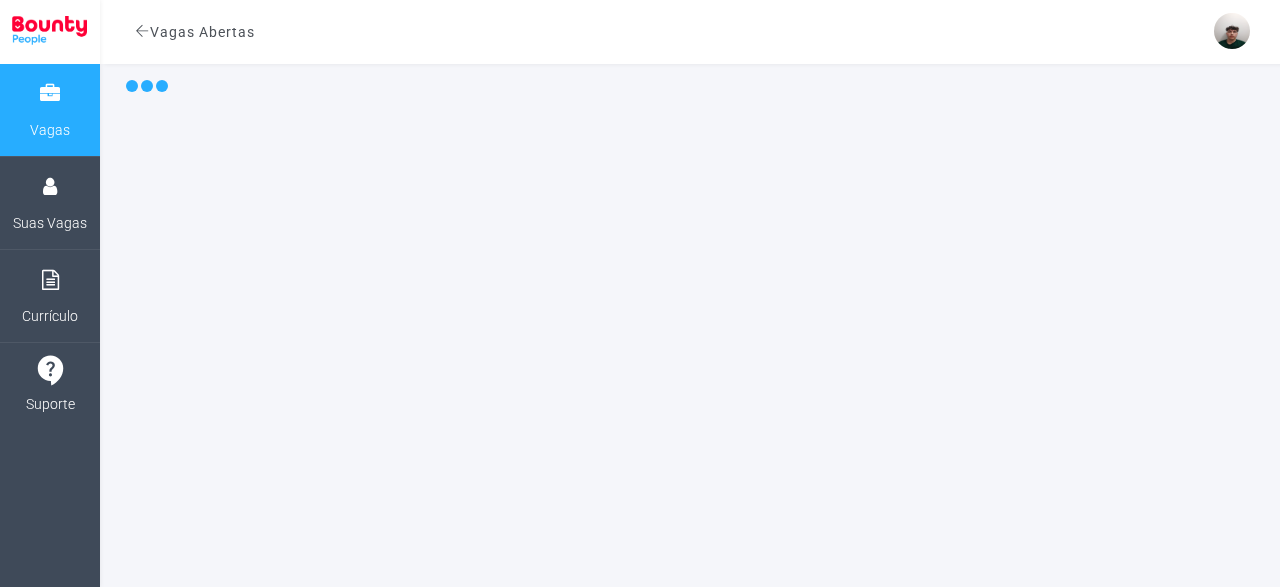 scroll, scrollTop: 0, scrollLeft: 0, axis: both 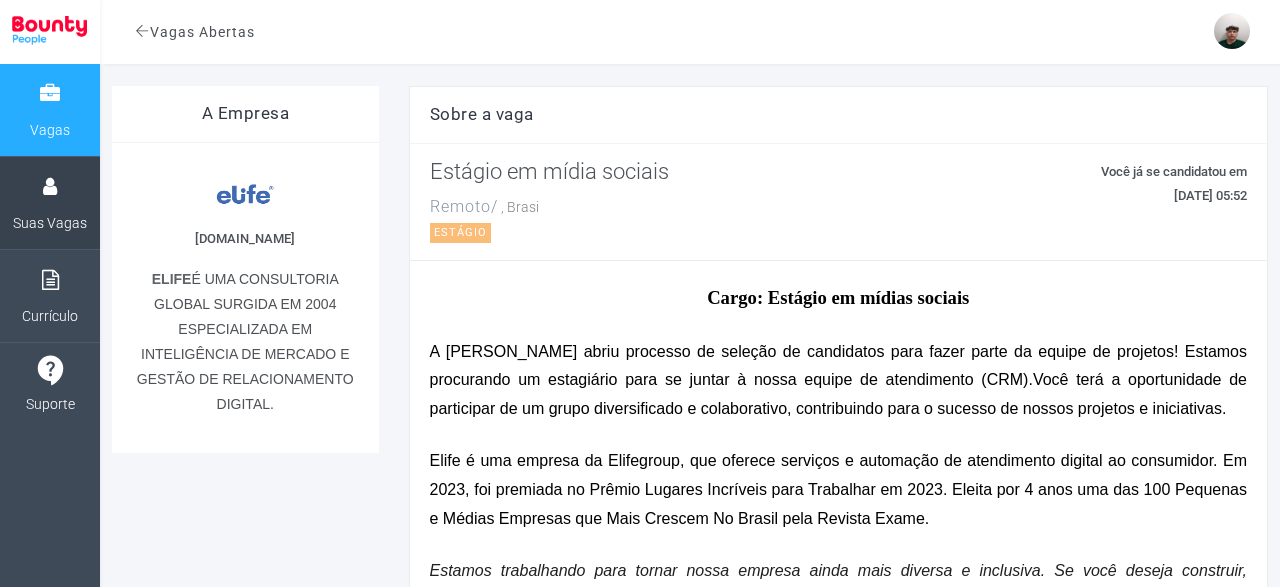 click on "Suas Vagas" at bounding box center [50, 223] 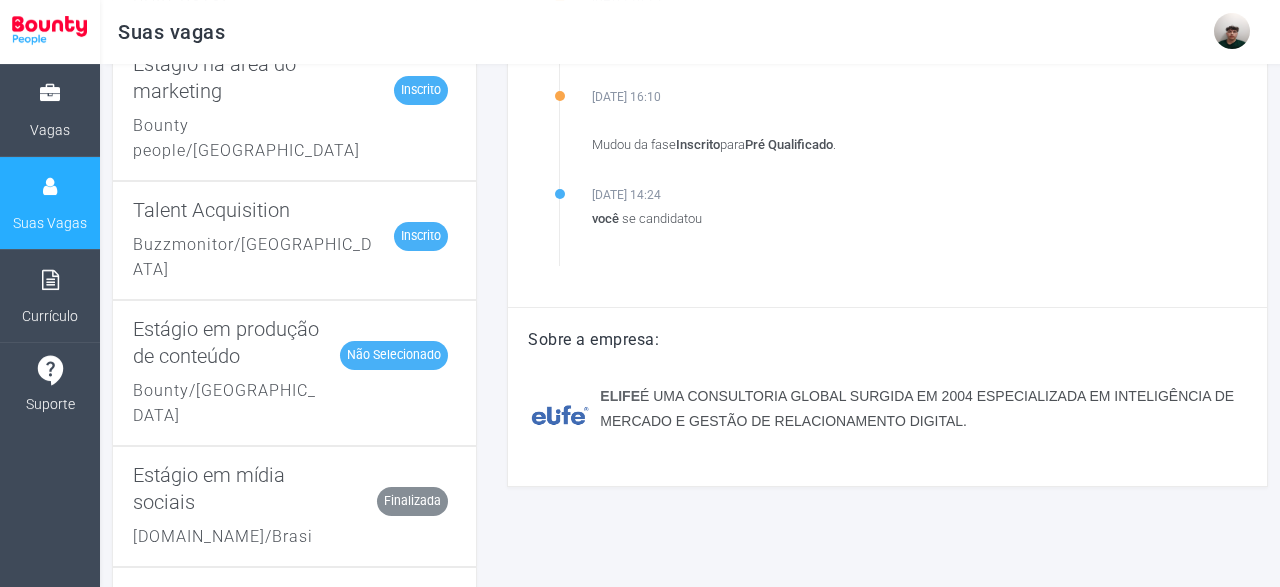 scroll, scrollTop: 360, scrollLeft: 0, axis: vertical 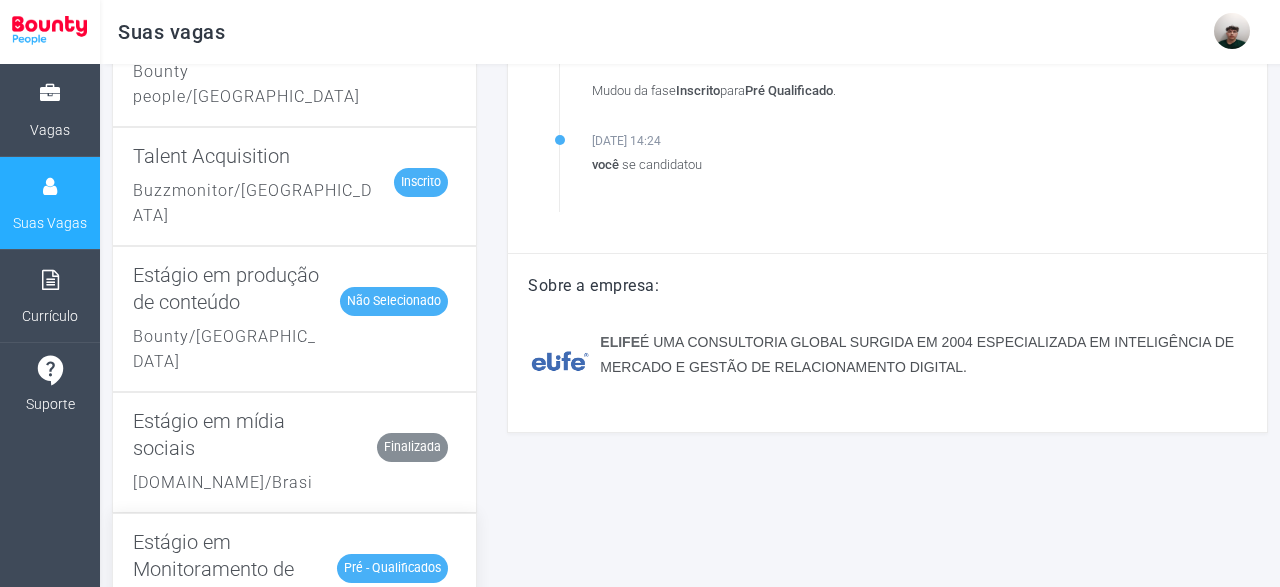 click on "Estágio em Monitoramento de Redes Sociais | Banco de talentos" at bounding box center (219, 582) 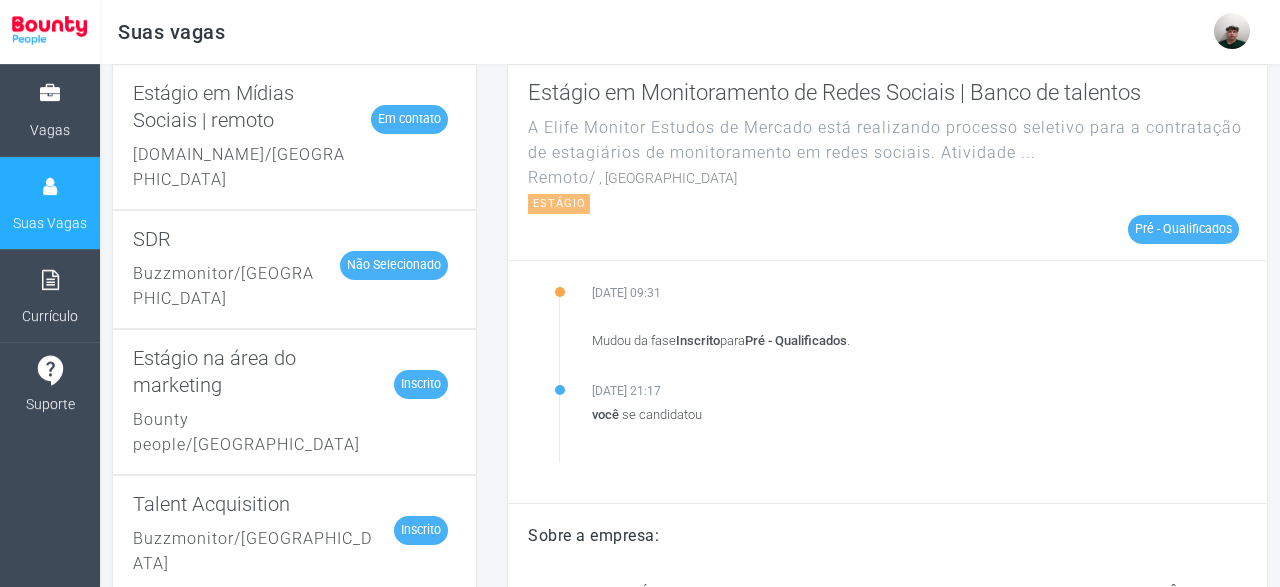 scroll, scrollTop: 0, scrollLeft: 0, axis: both 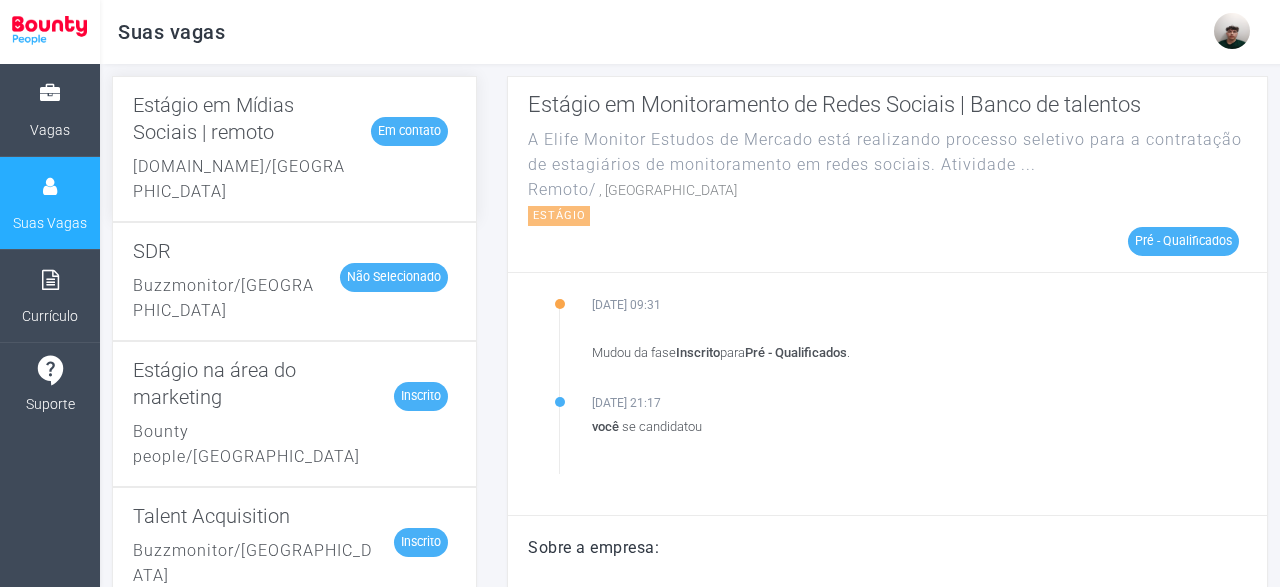 click on "[DOMAIN_NAME]  /  [GEOGRAPHIC_DATA]" at bounding box center (239, 179) 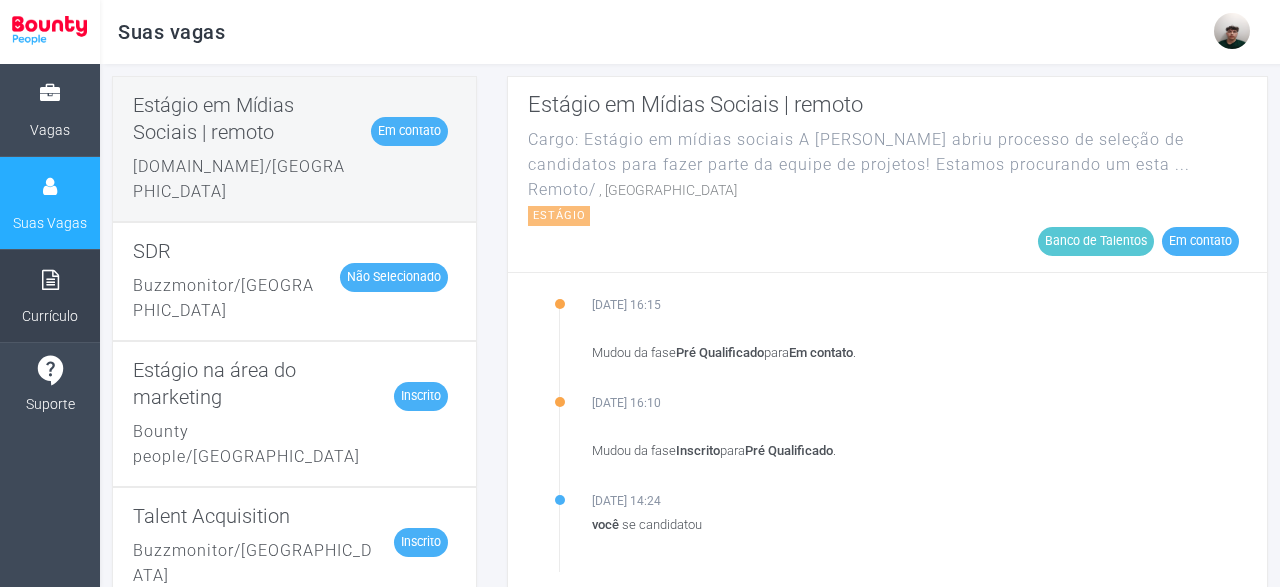 click on "Currículo" at bounding box center (50, 296) 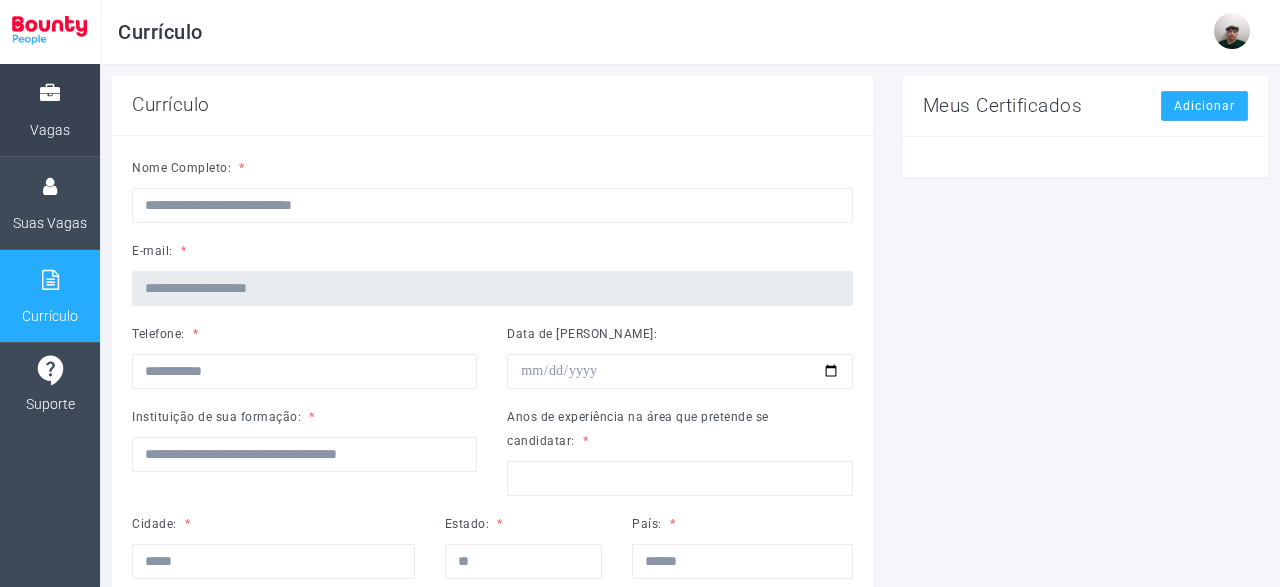 click on "Vagas" at bounding box center (50, 130) 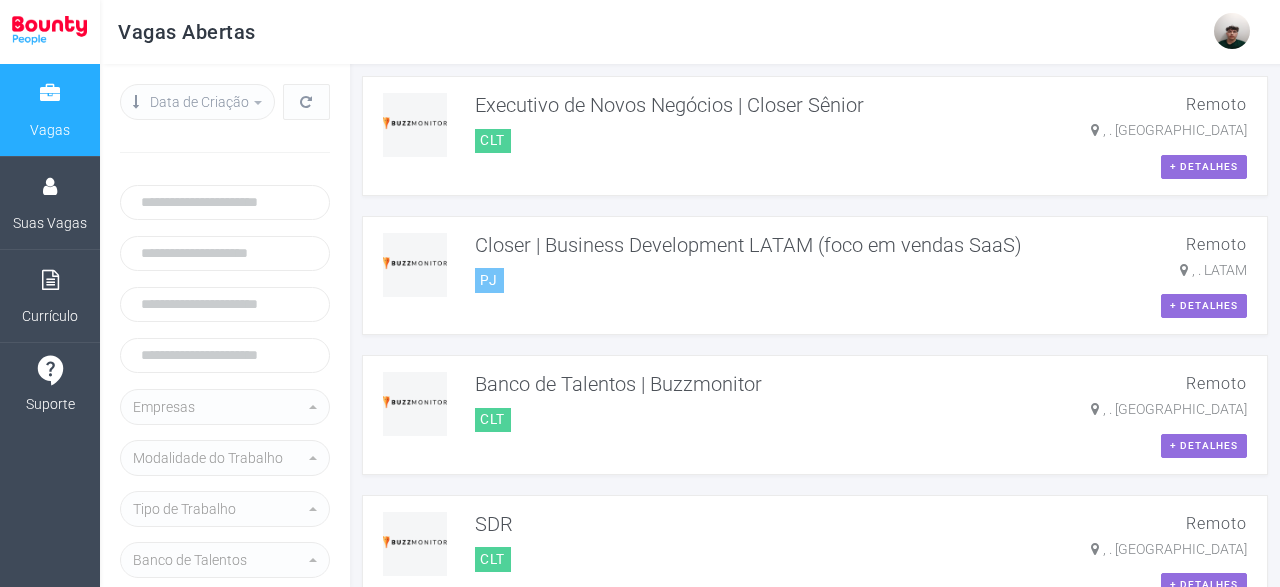 scroll, scrollTop: 488, scrollLeft: 0, axis: vertical 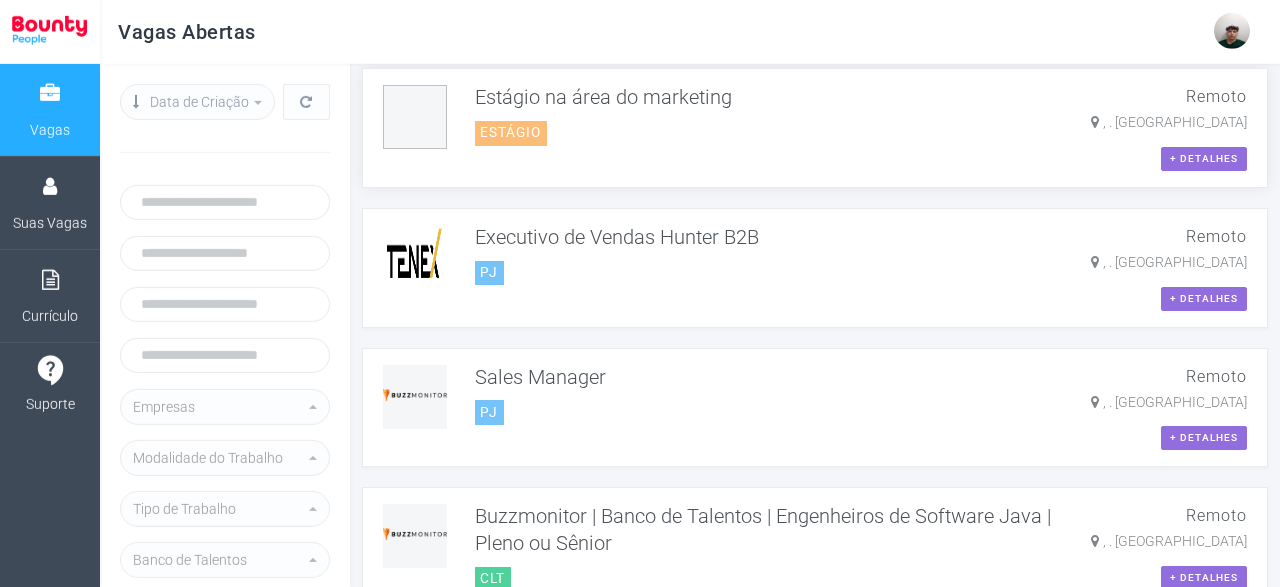 click on "Estágio na área do marketing" at bounding box center [611, 97] 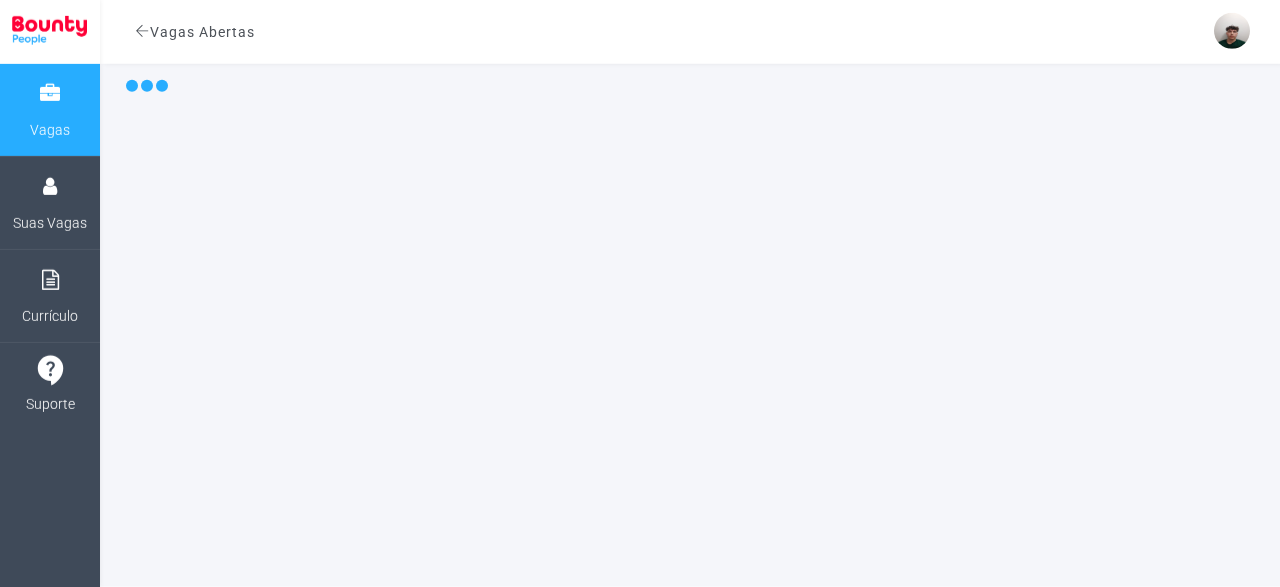 scroll, scrollTop: 0, scrollLeft: 0, axis: both 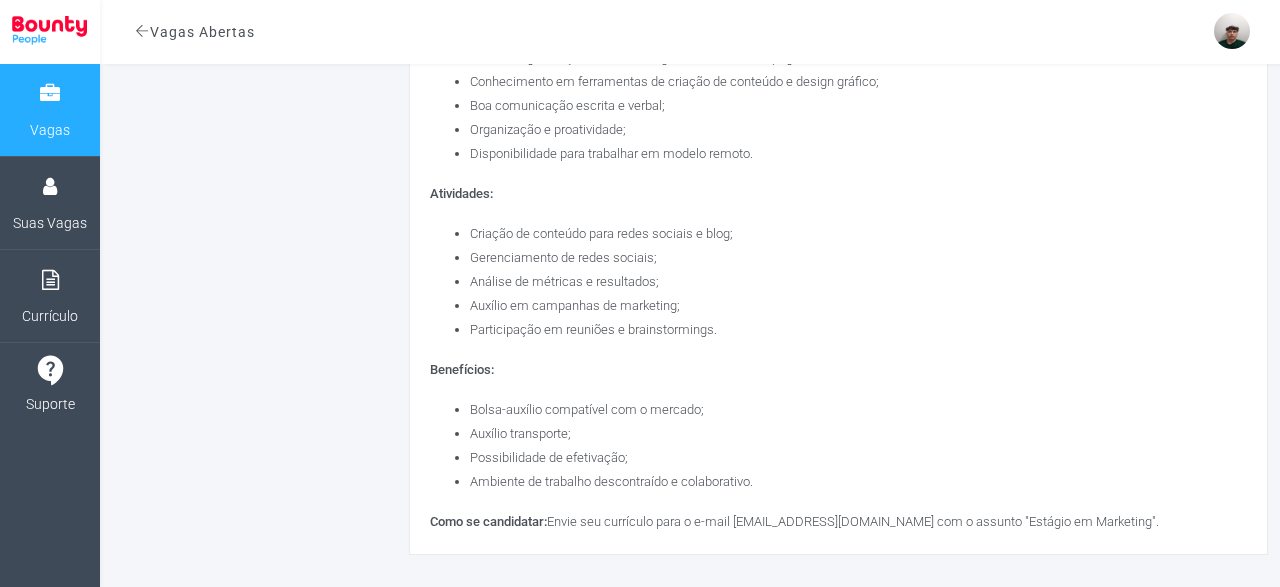 select 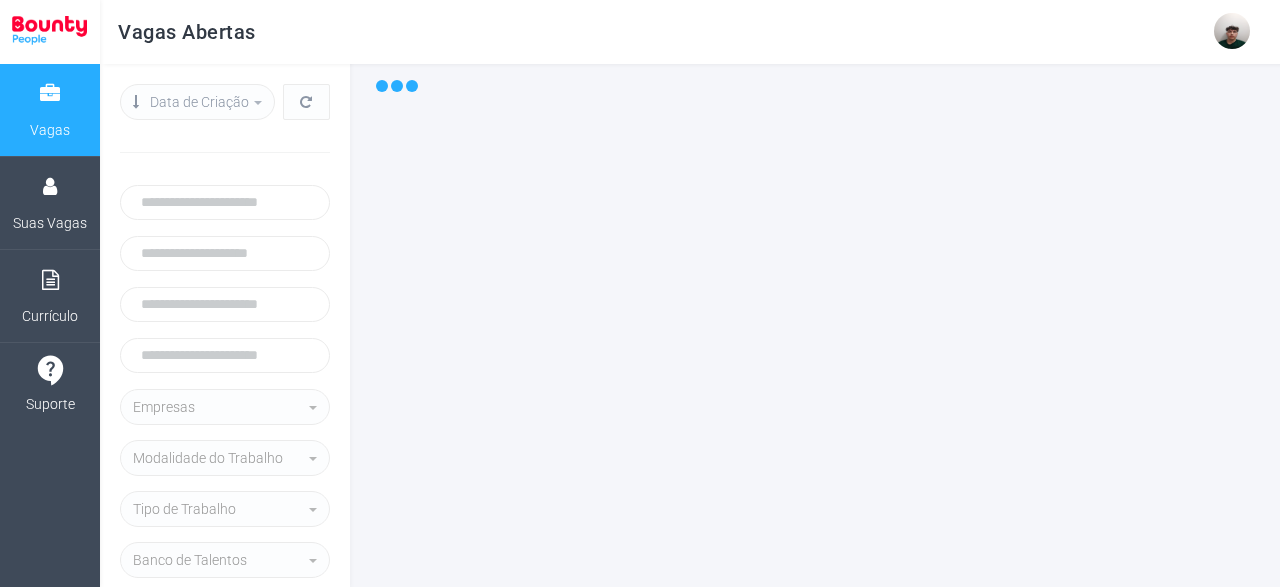 scroll, scrollTop: 0, scrollLeft: 0, axis: both 